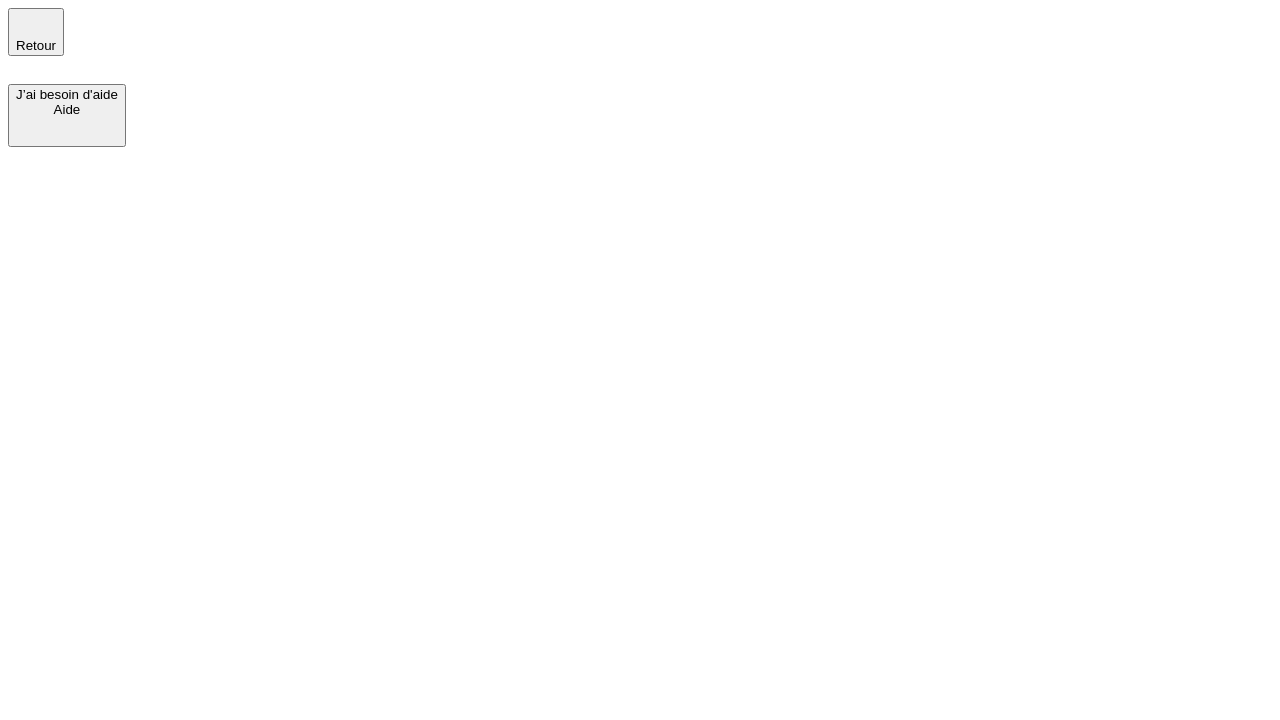scroll, scrollTop: 0, scrollLeft: 0, axis: both 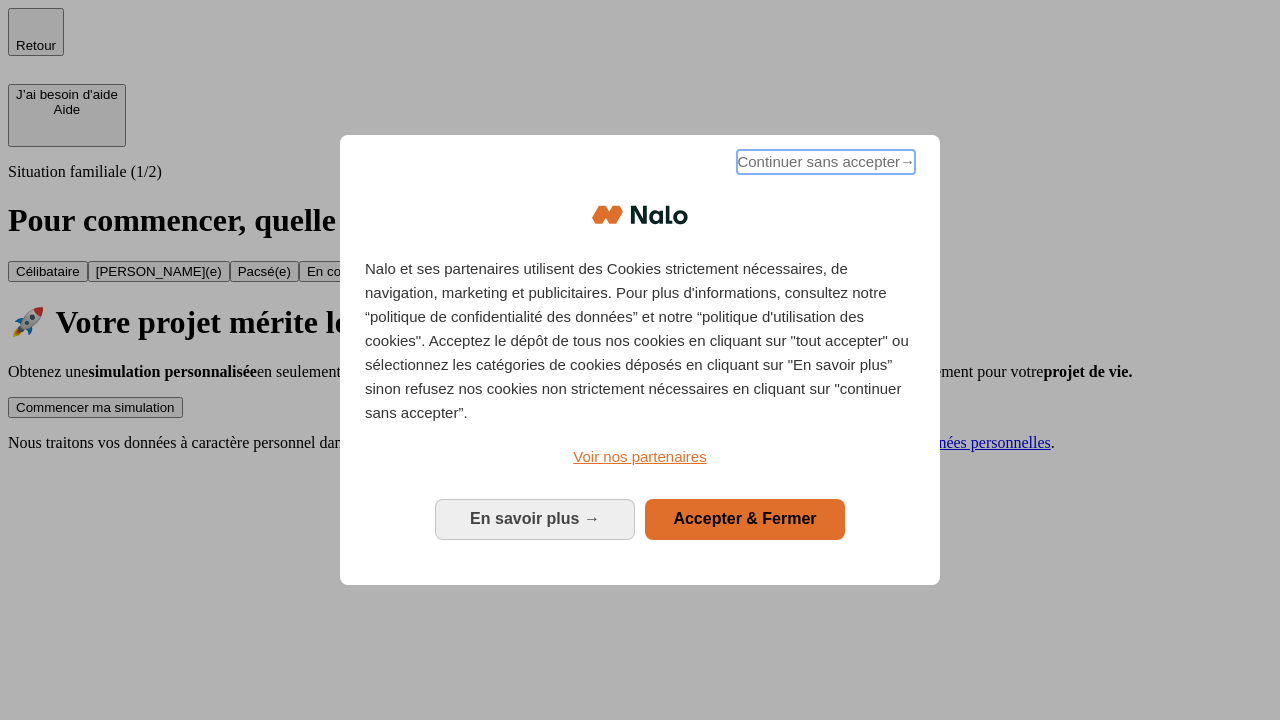 click on "Continuer sans accepter  →" at bounding box center [826, 162] 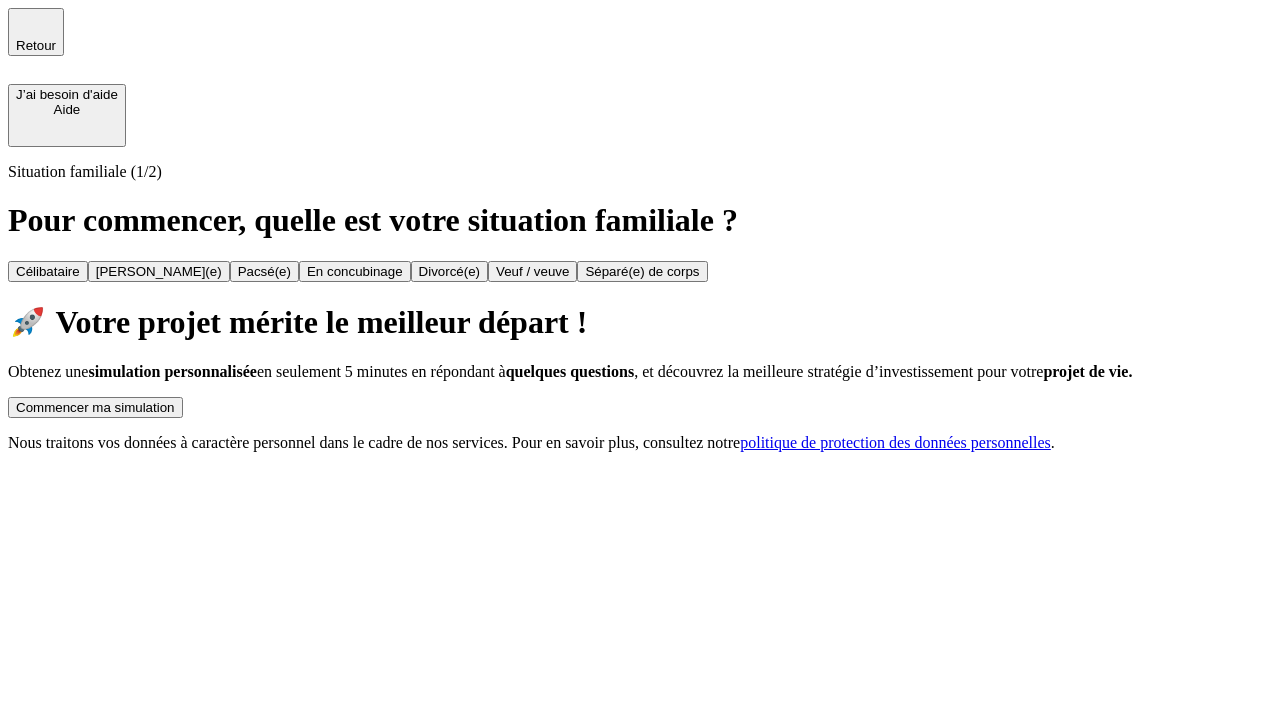 click on "Commencer ma simulation" at bounding box center (95, 407) 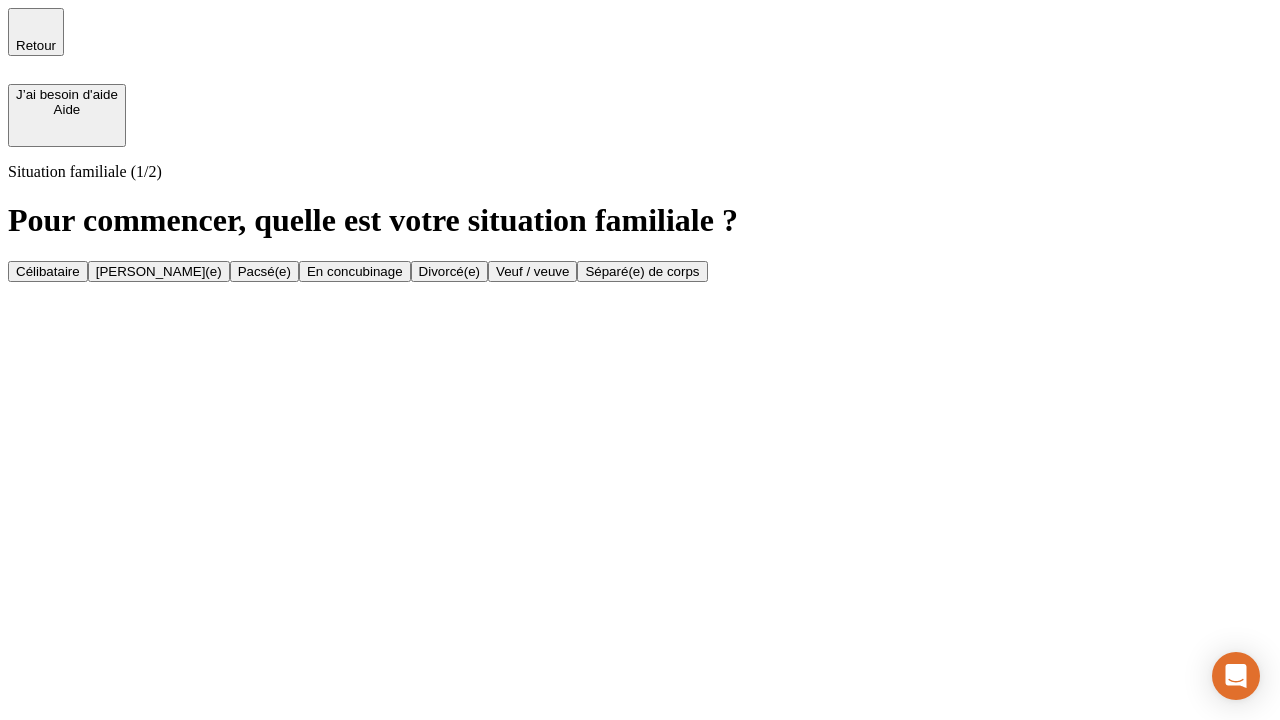 click on "Célibataire" at bounding box center (48, 271) 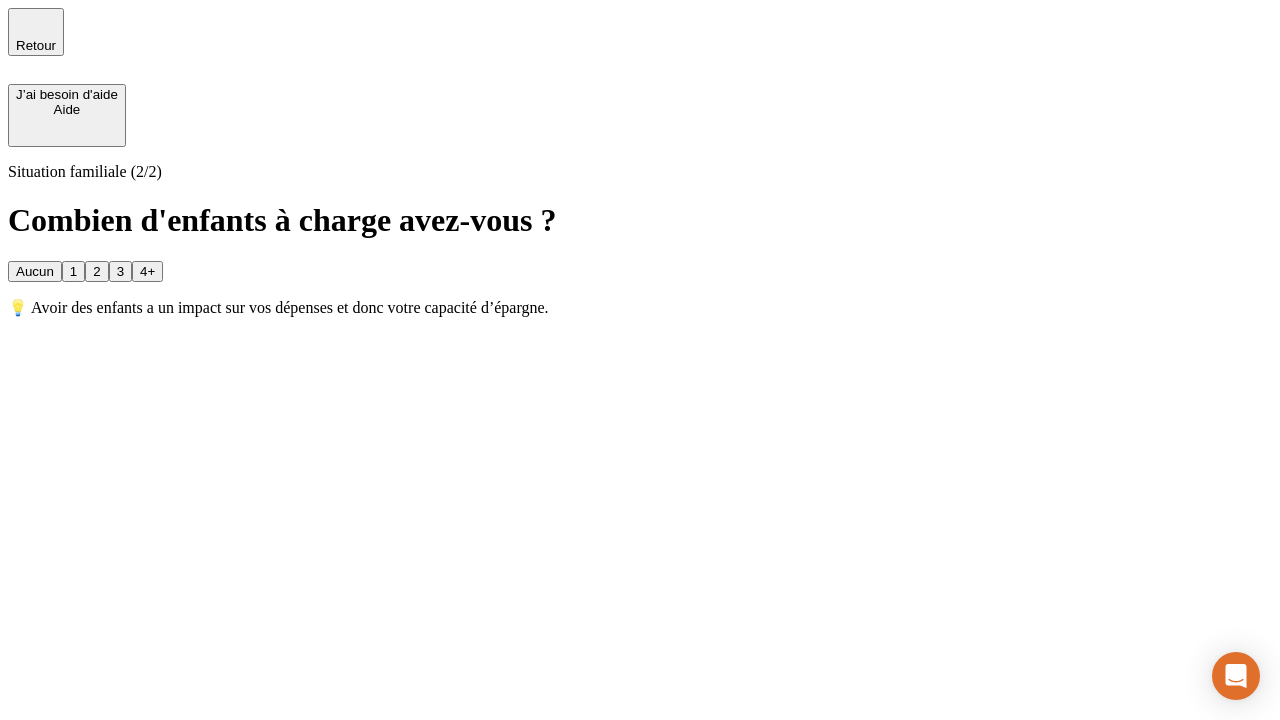 click on "Aucun" at bounding box center (35, 271) 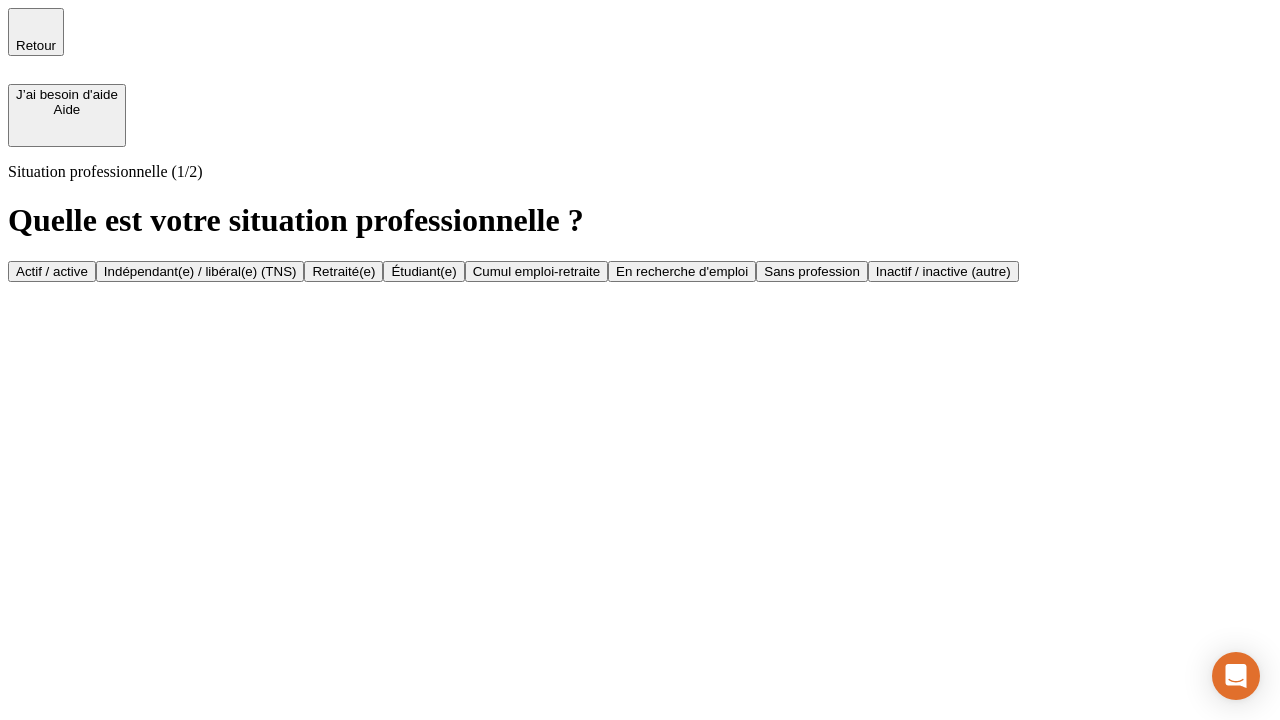 click on "Actif / active" at bounding box center (52, 271) 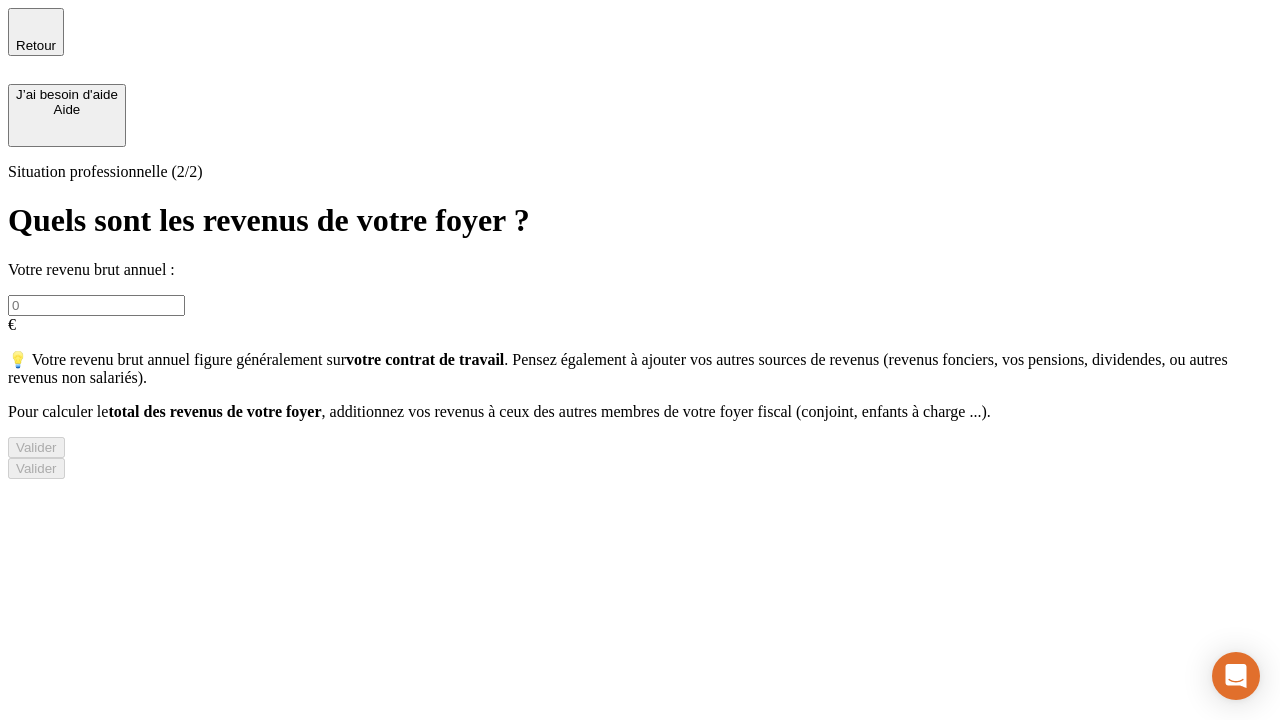 click at bounding box center (96, 305) 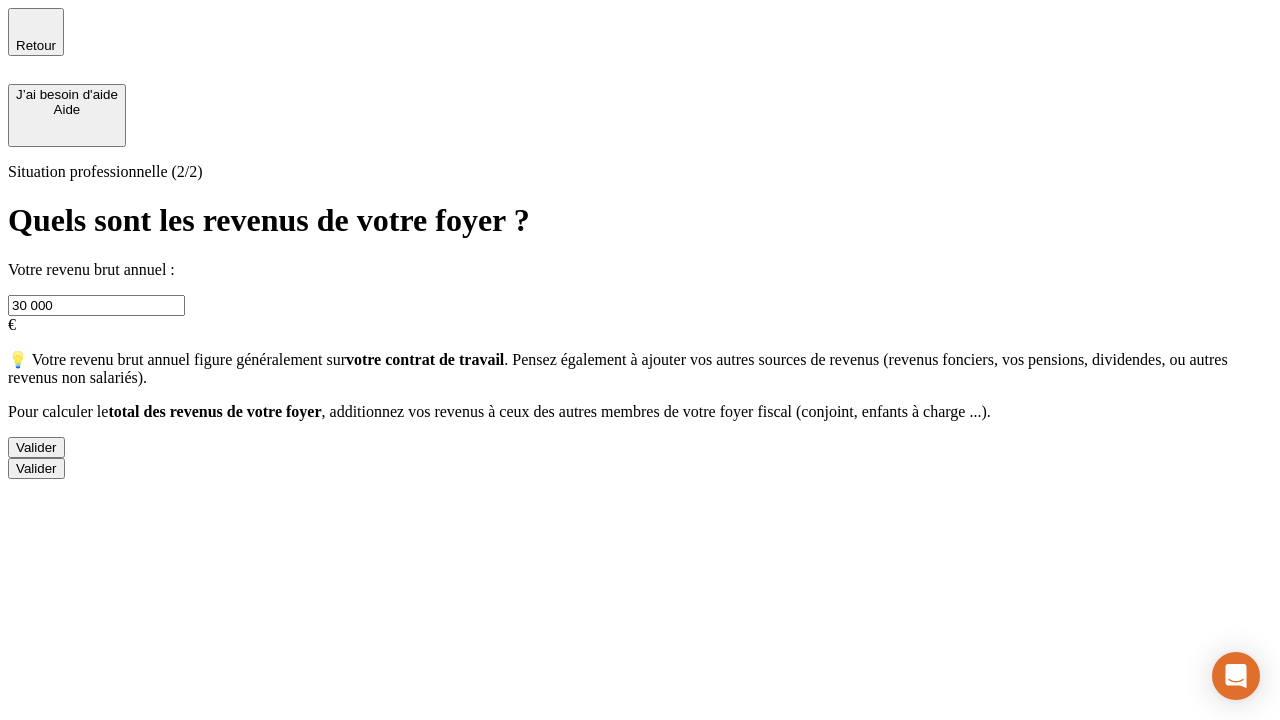 click on "Valider" at bounding box center (36, 447) 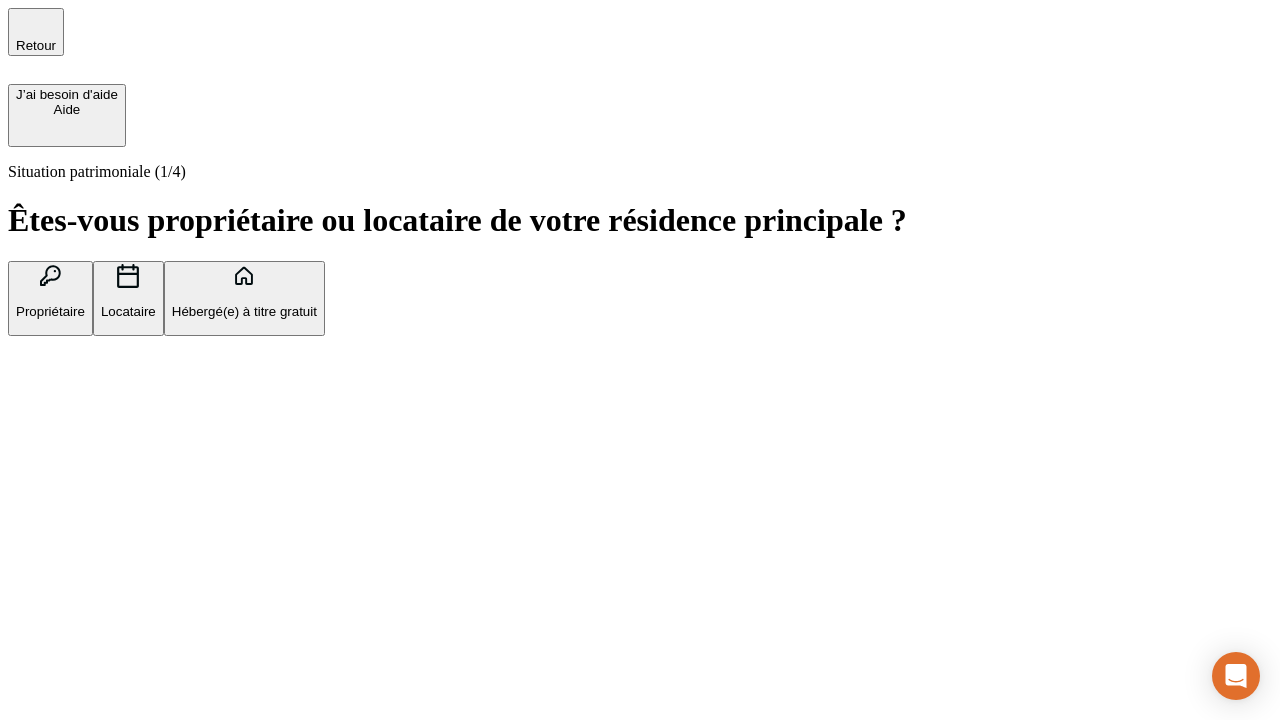 click on "Hébergé(e) à titre gratuit" at bounding box center [244, 311] 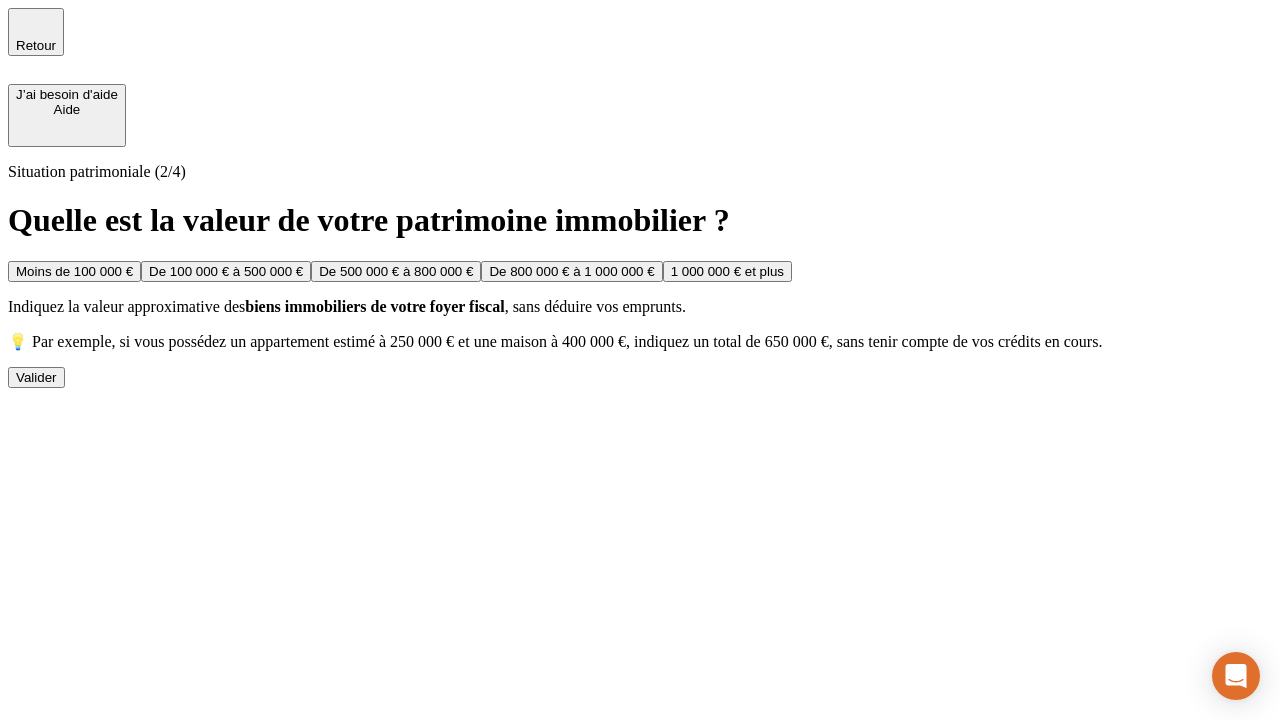 click on "Moins de 100 000 €" at bounding box center [74, 271] 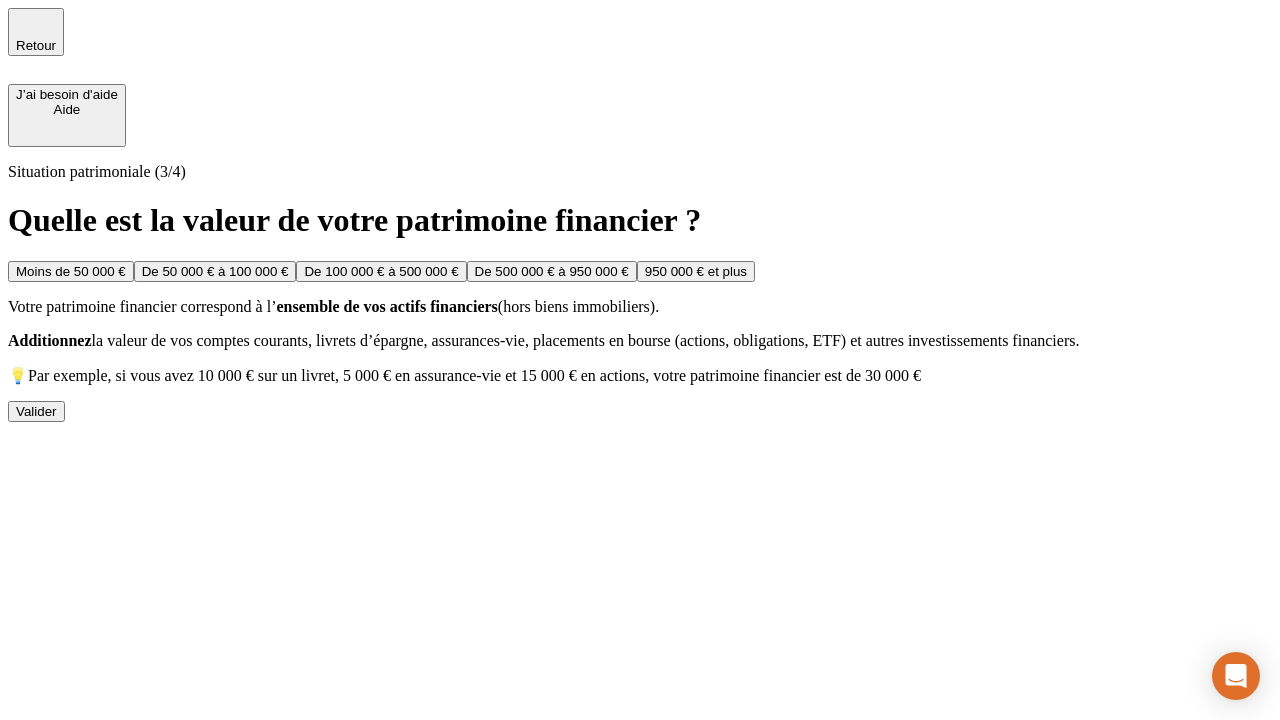click on "Moins de 50 000 €" at bounding box center (71, 271) 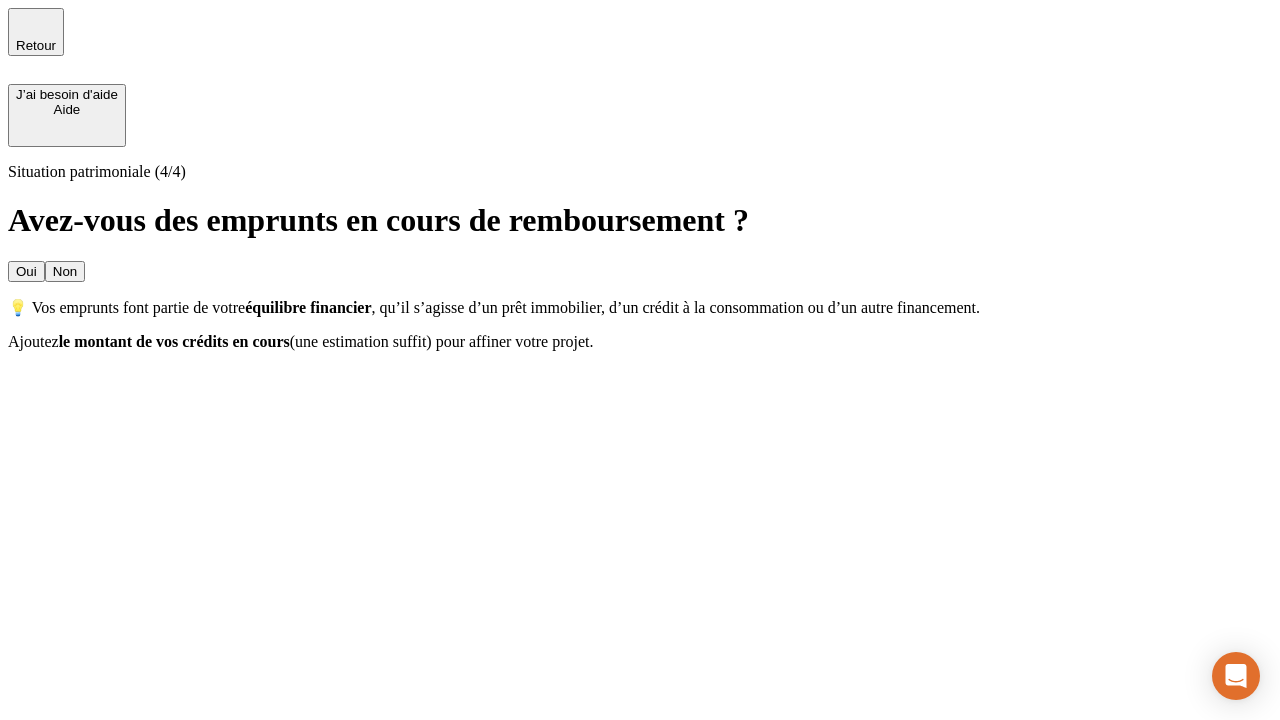click on "Non" at bounding box center (65, 271) 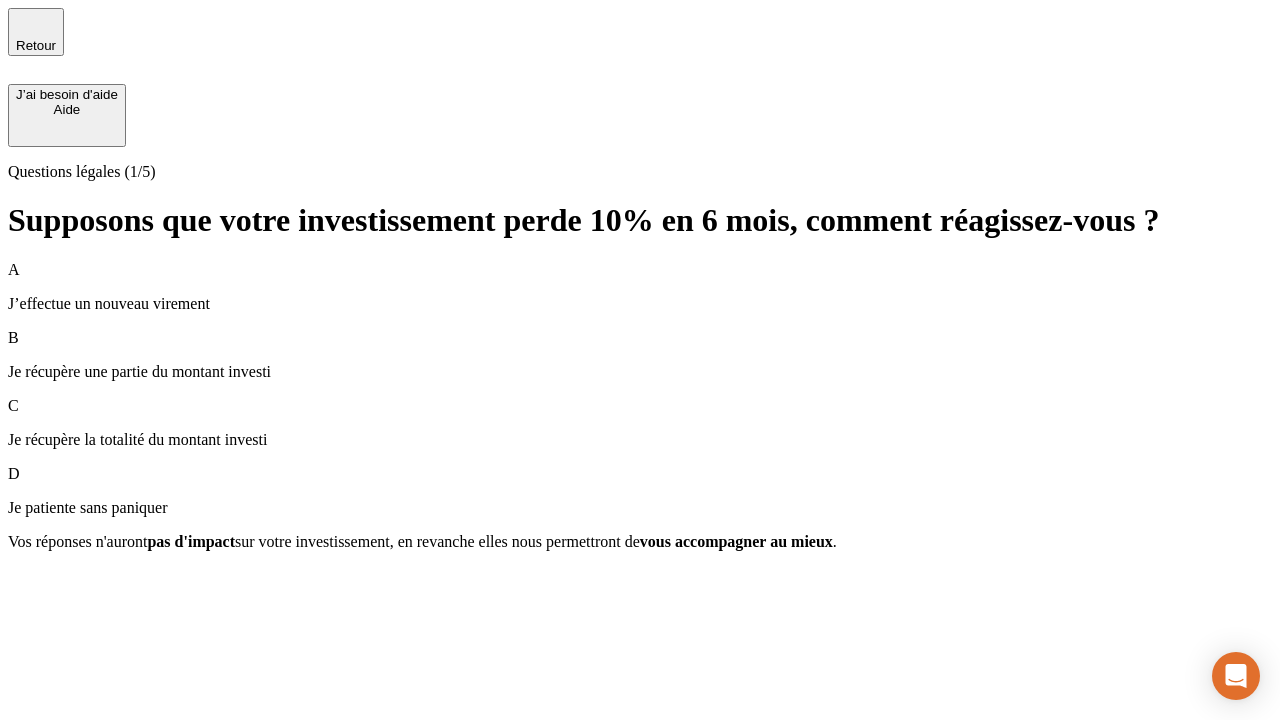 click on "A J’effectue un nouveau virement" at bounding box center (640, 287) 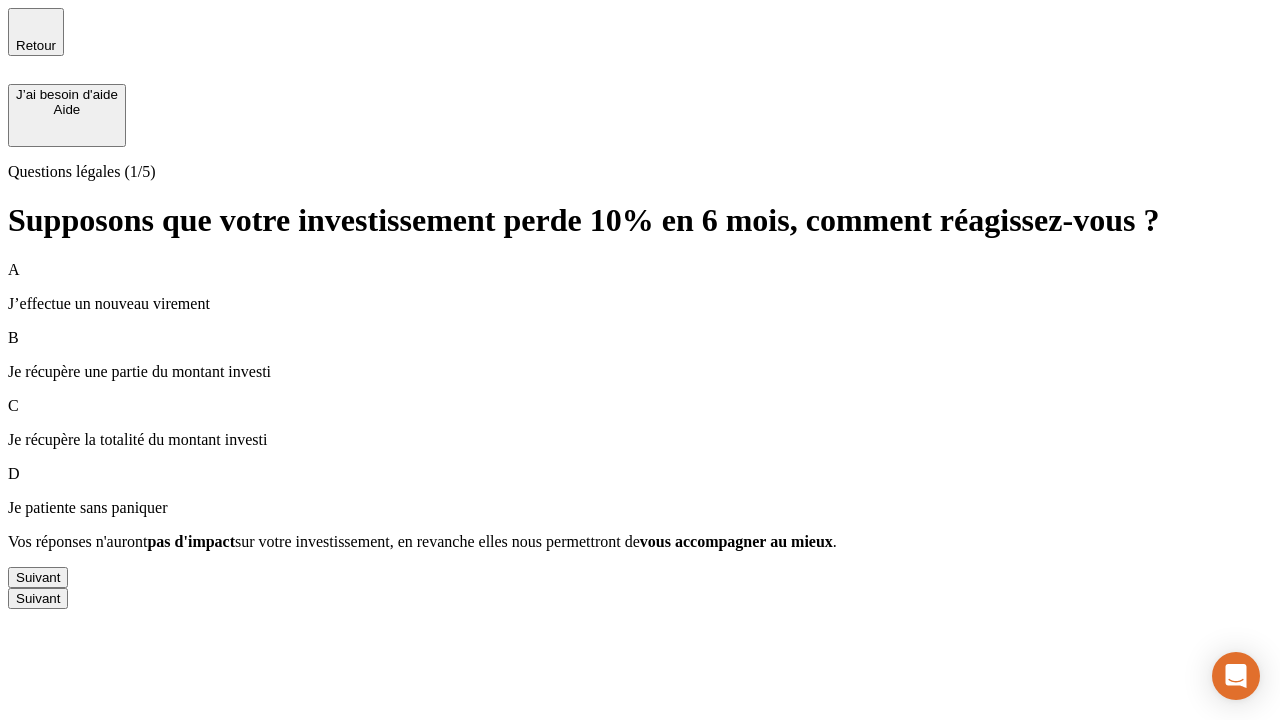 click on "Suivant" at bounding box center [38, 577] 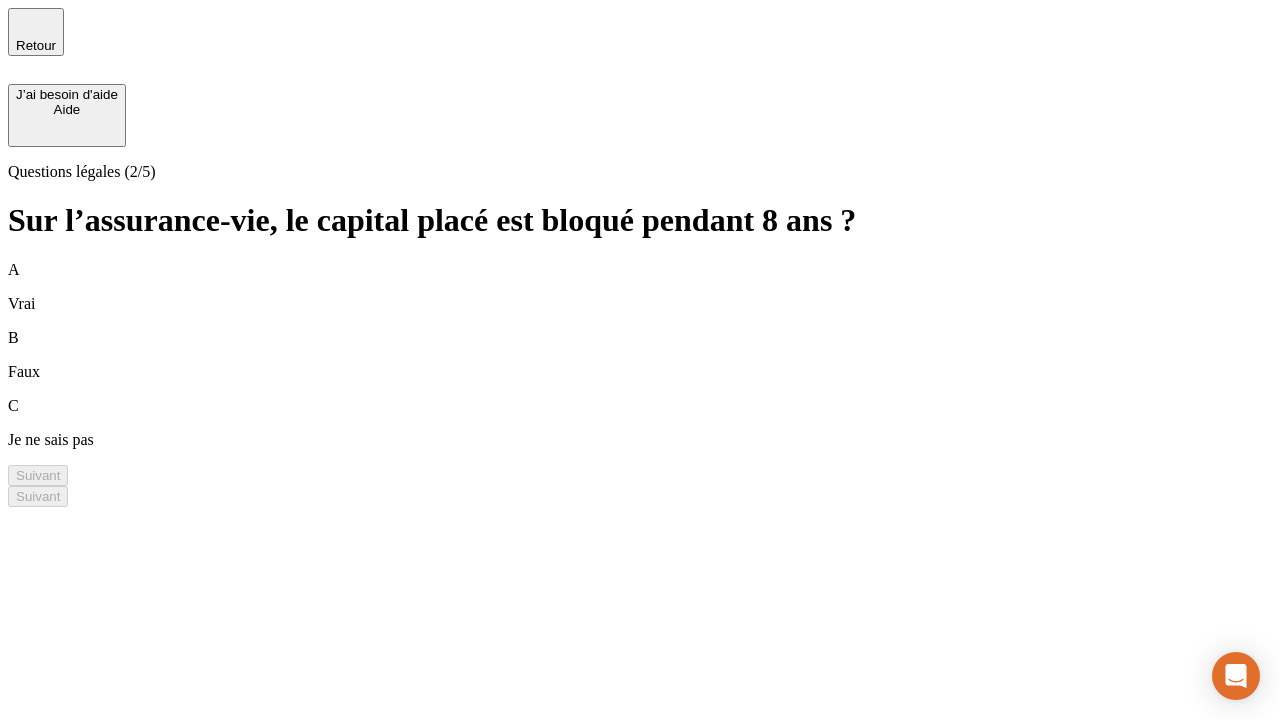 click on "B Faux" at bounding box center (640, 355) 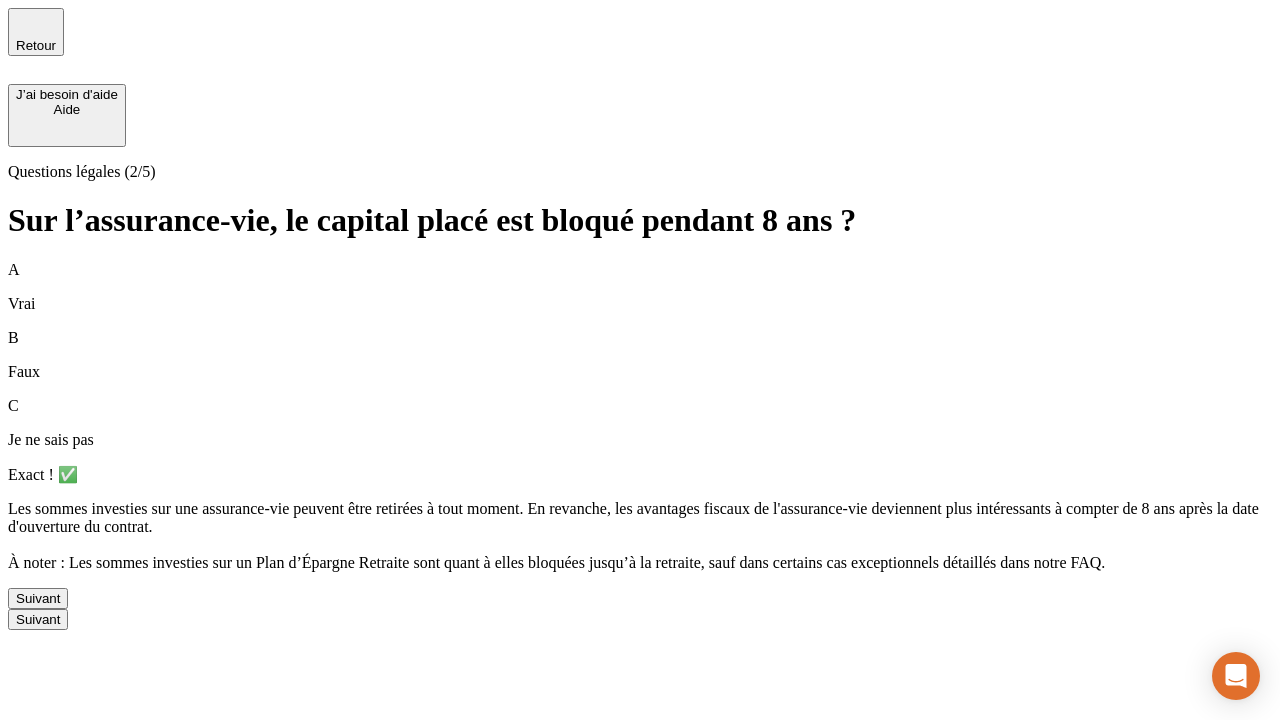 click on "Suivant" at bounding box center [38, 598] 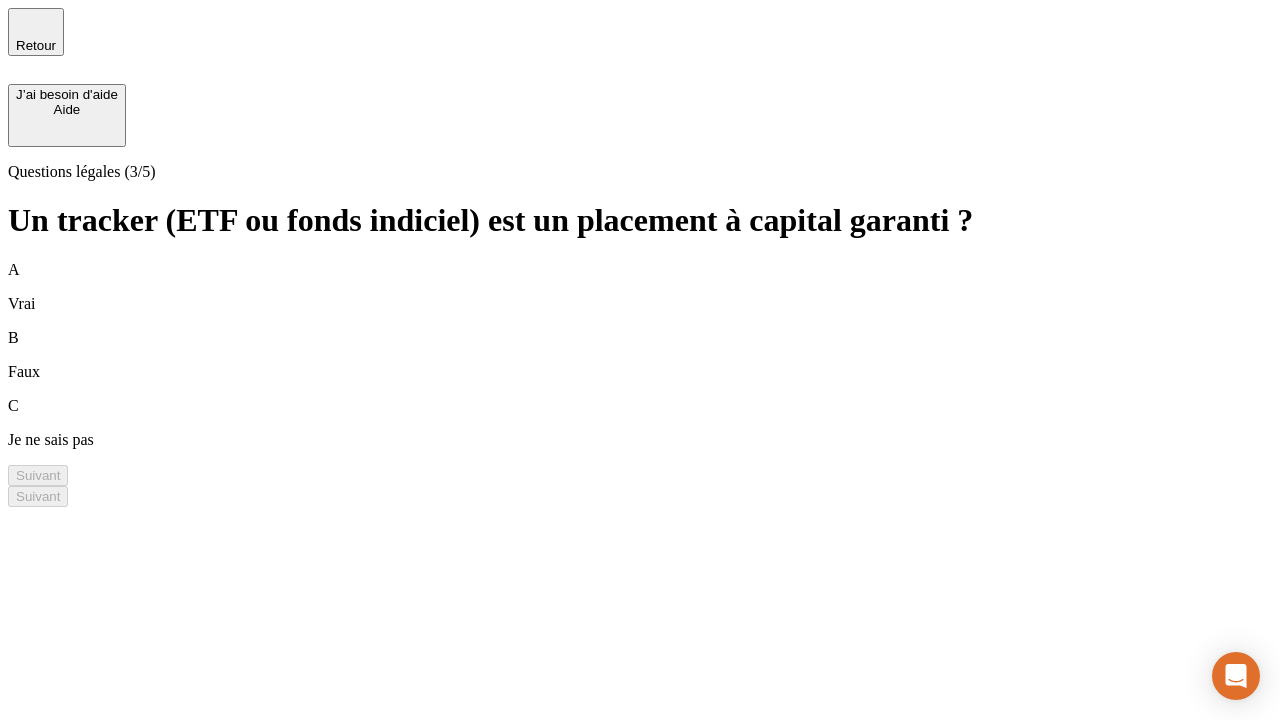 click on "B Faux" at bounding box center (640, 355) 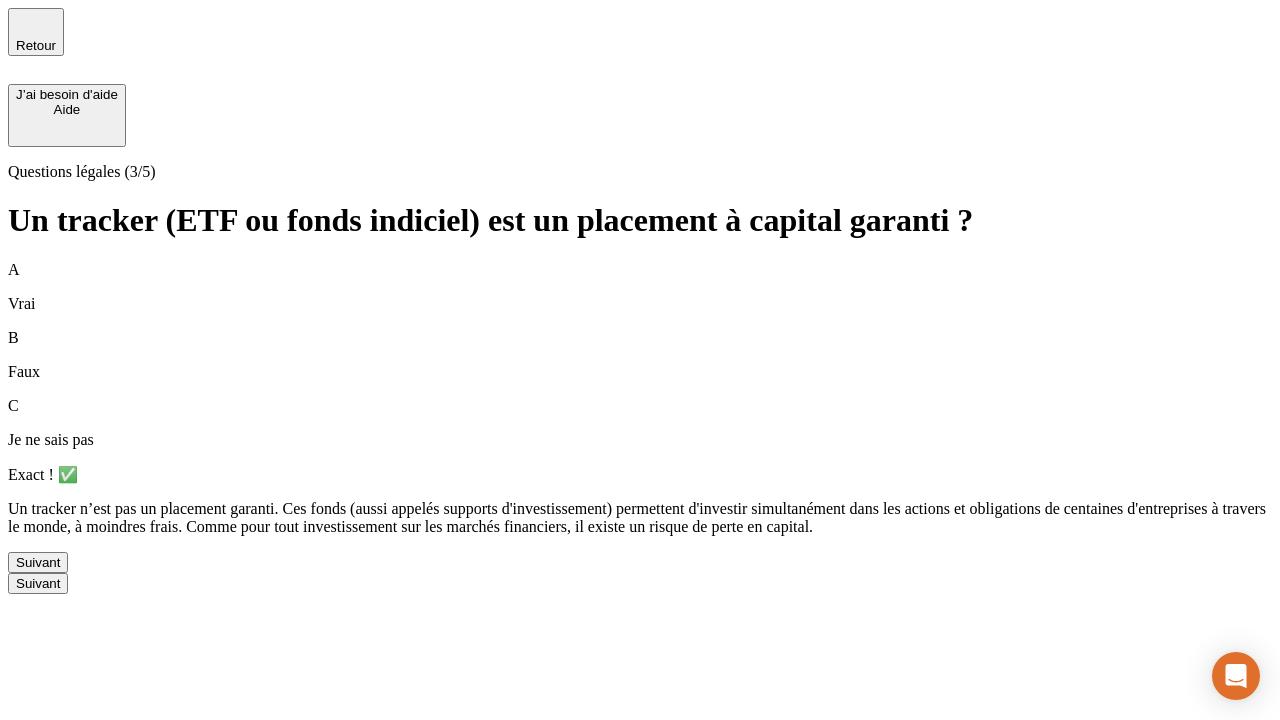 click on "Suivant" at bounding box center [38, 562] 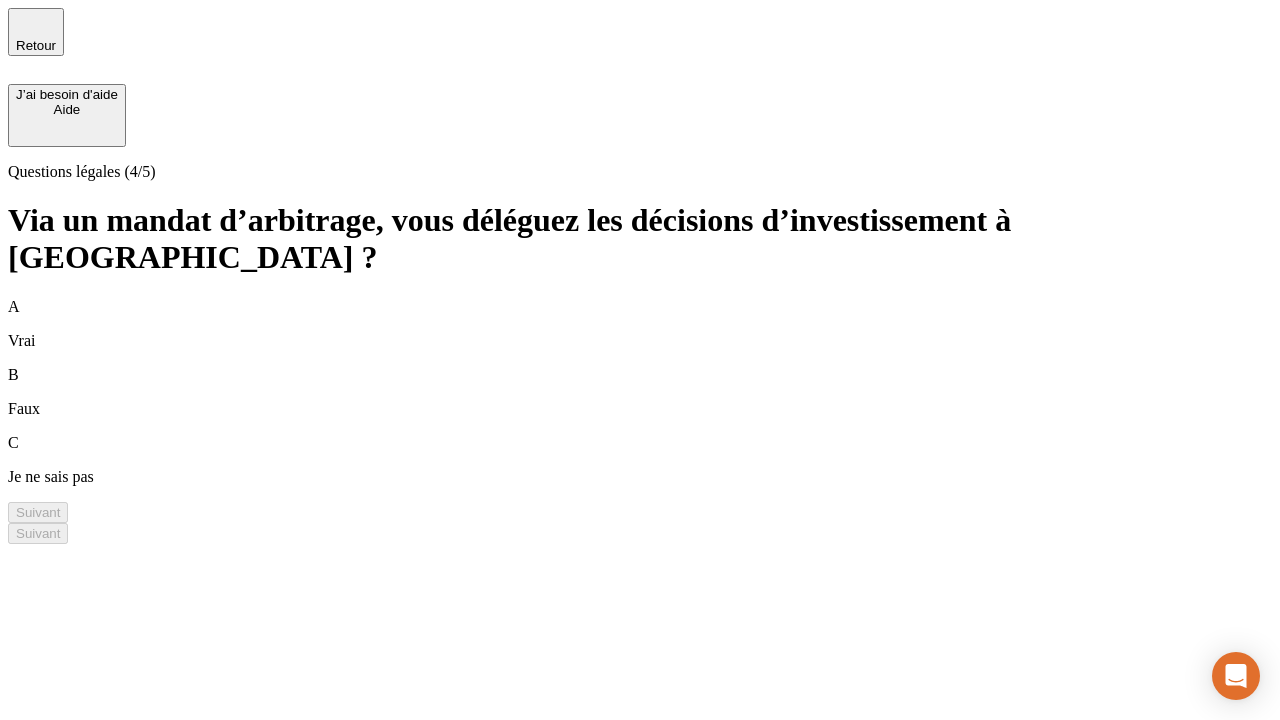 click on "A Vrai" at bounding box center [640, 324] 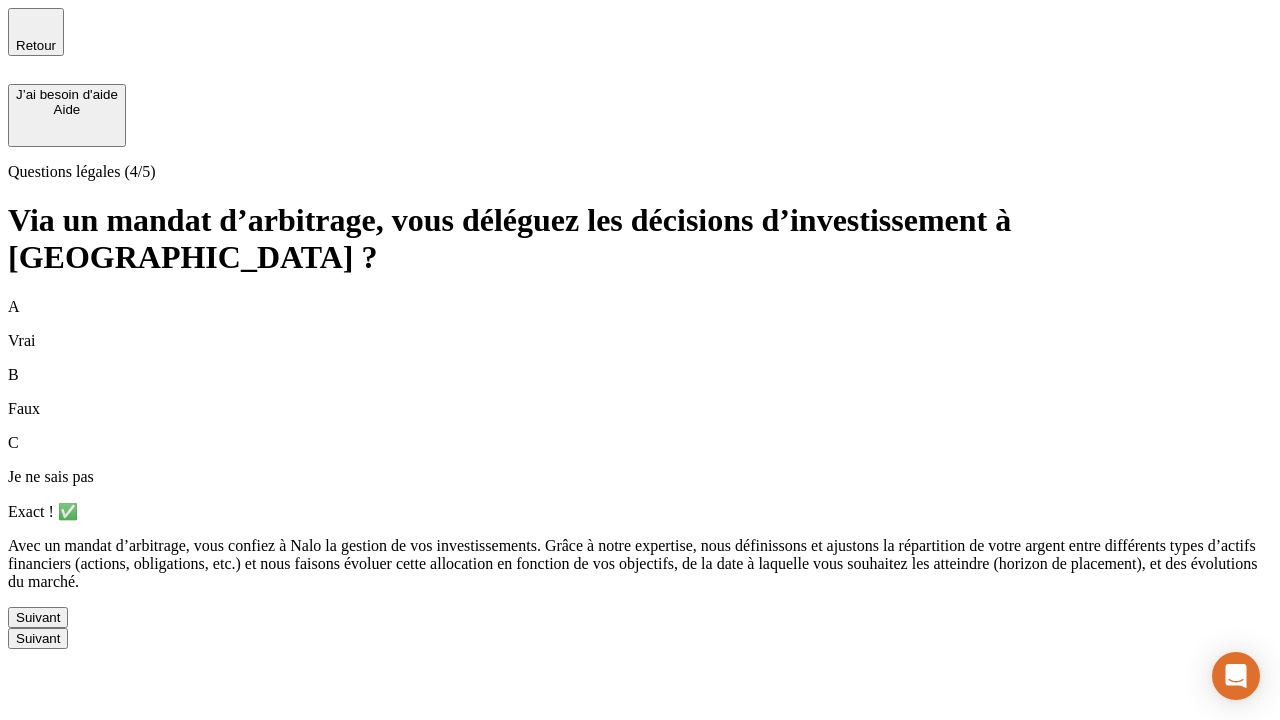 click on "Suivant" at bounding box center (38, 617) 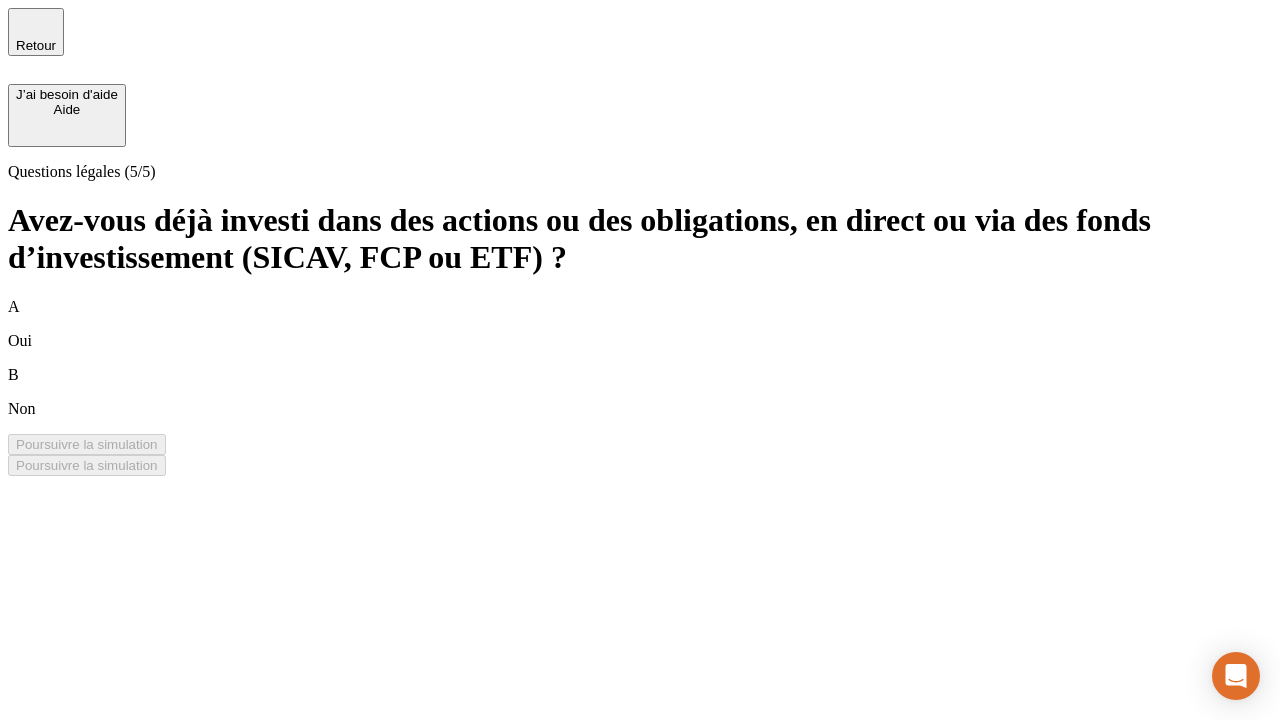 click on "B Non" at bounding box center [640, 392] 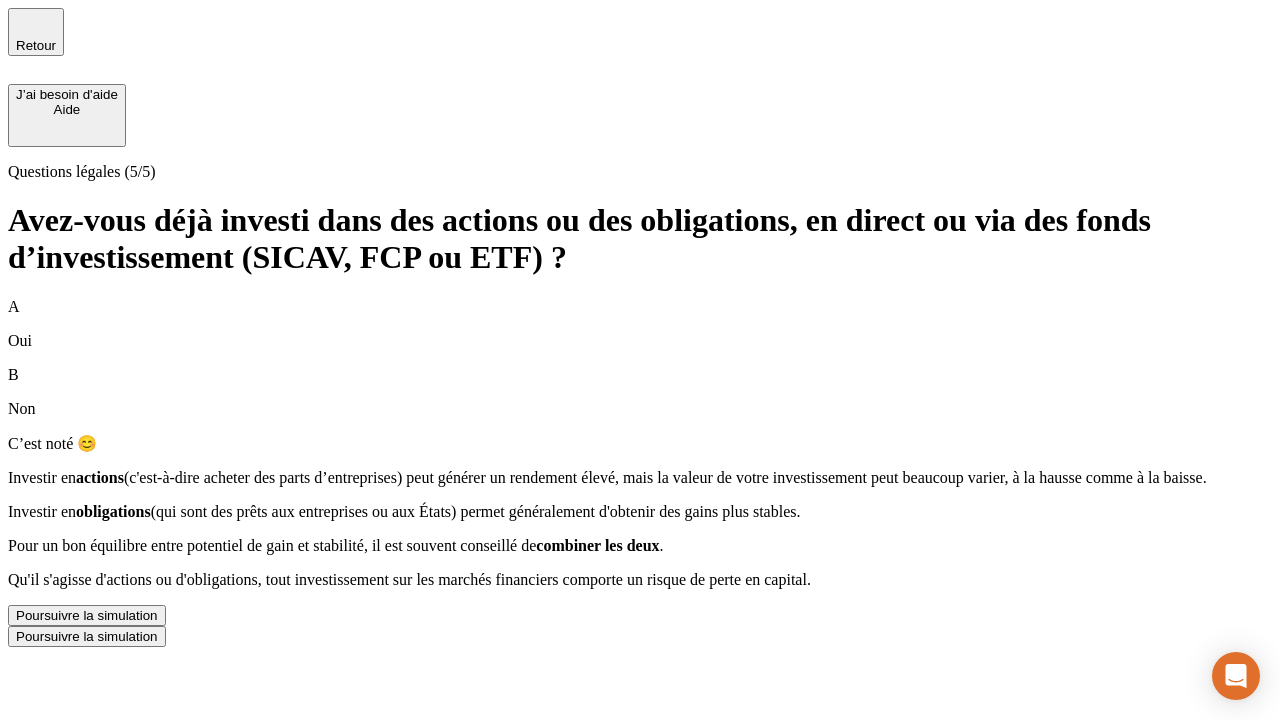 click on "Poursuivre la simulation" at bounding box center [87, 615] 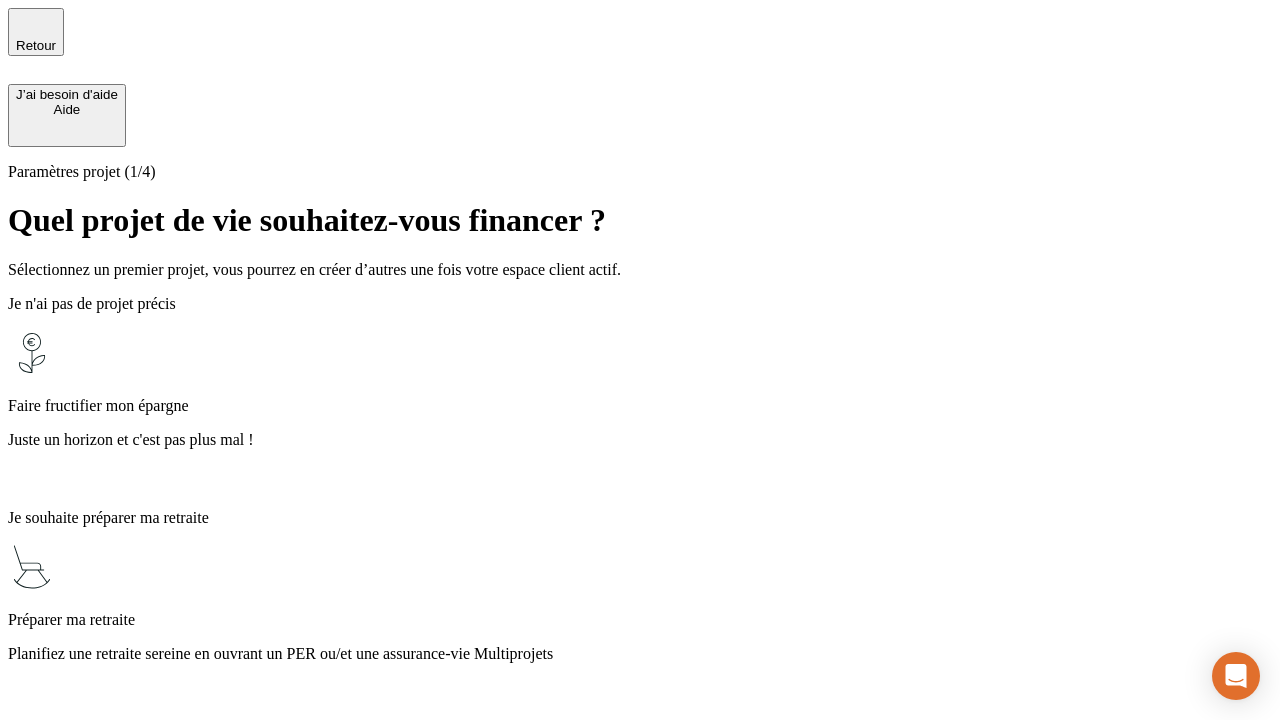 click on "Planifiez une retraite sereine en ouvrant un PER ou/et une assurance-vie Multiprojets" at bounding box center [640, 654] 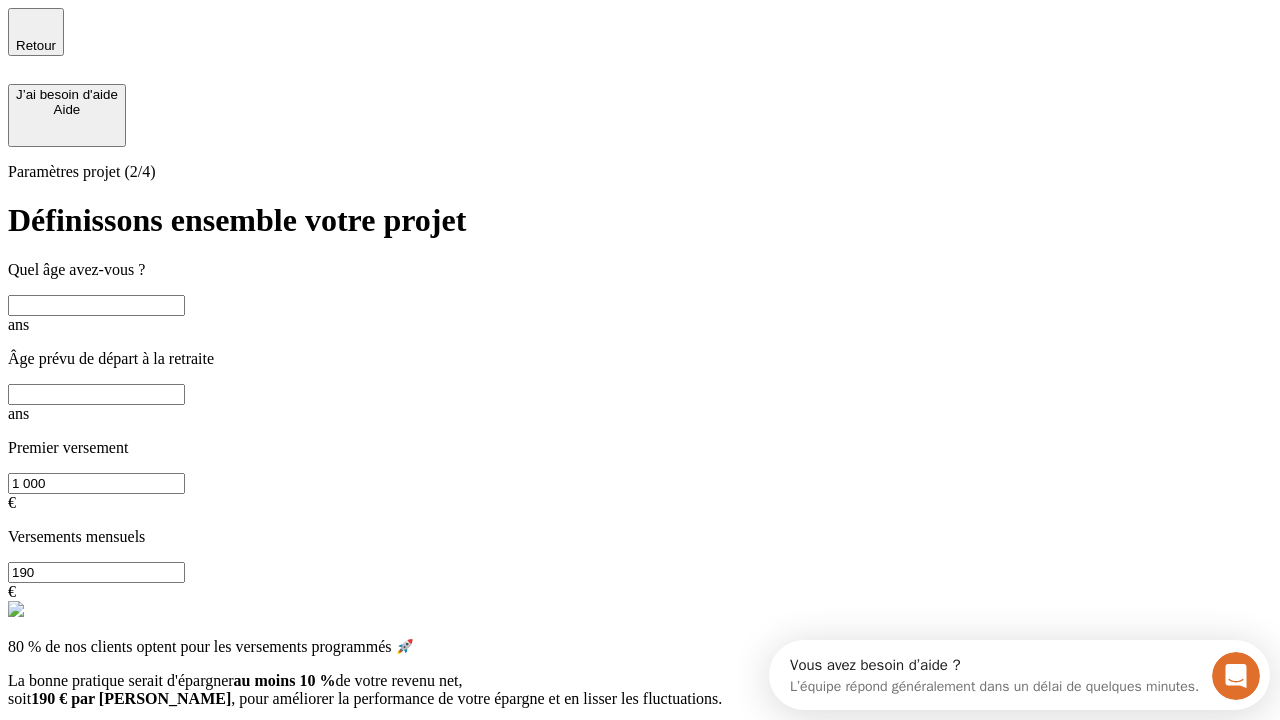 scroll, scrollTop: 0, scrollLeft: 0, axis: both 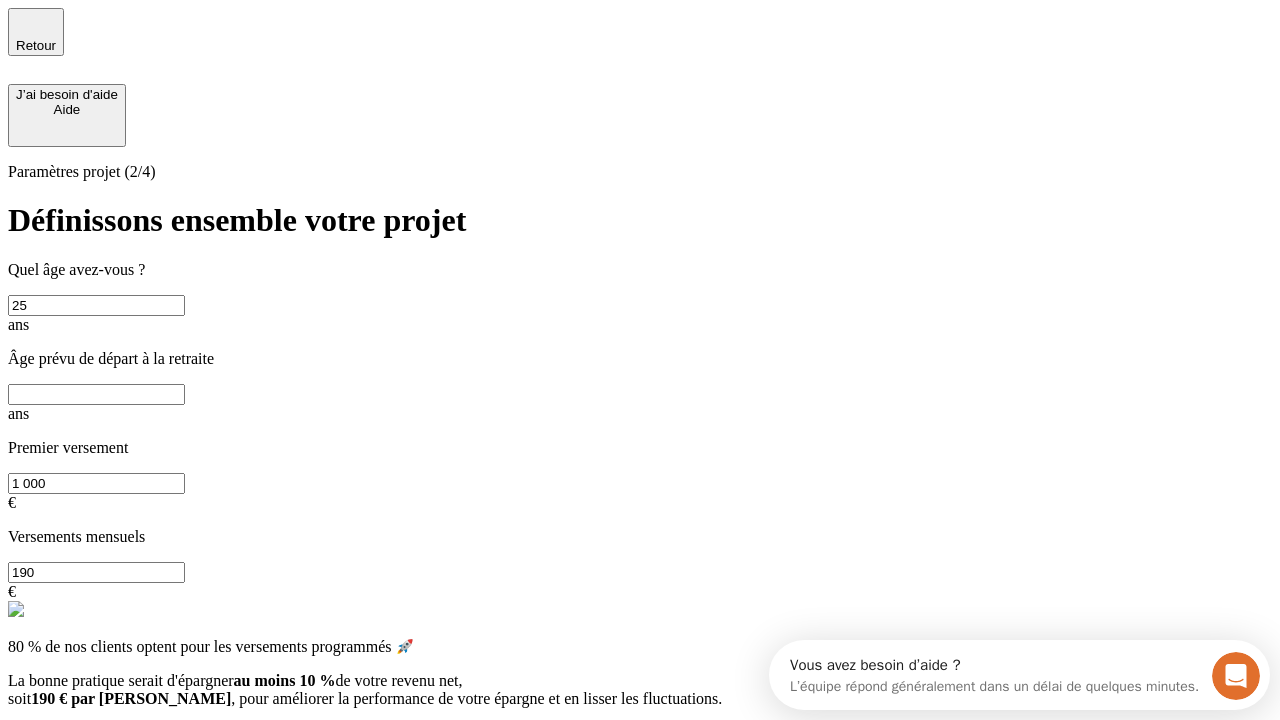 type on "25" 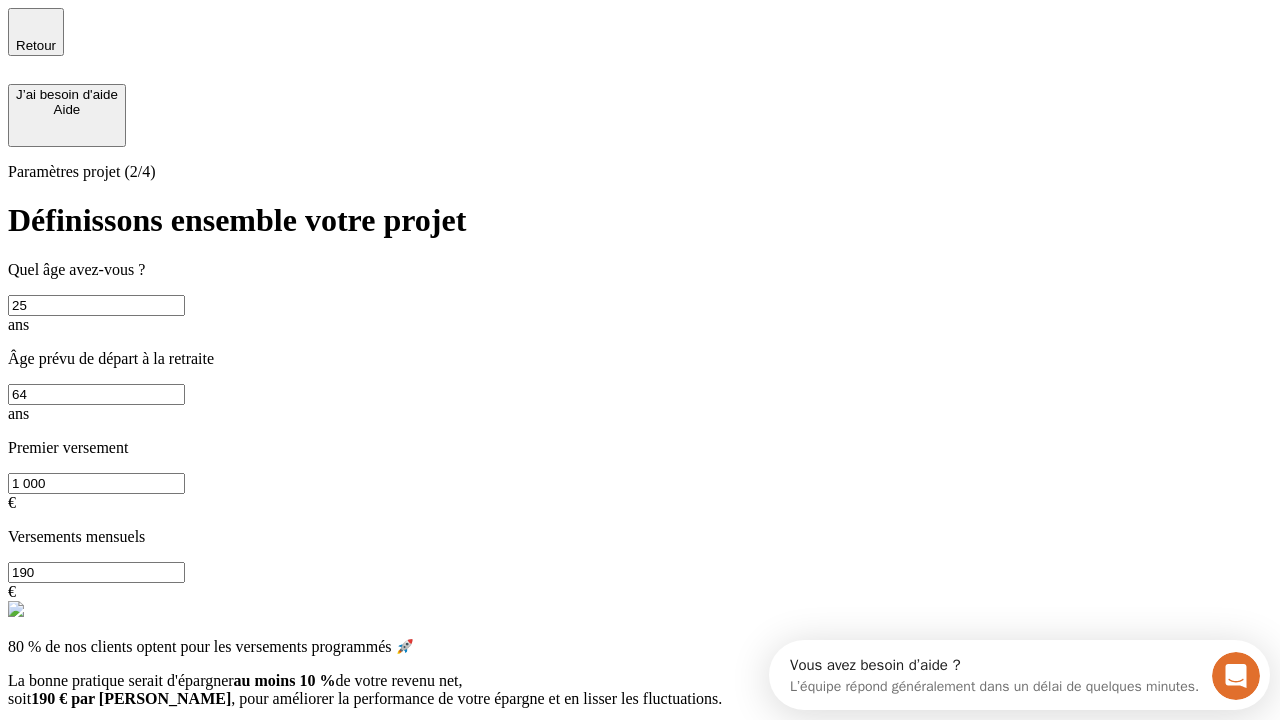 type on "64" 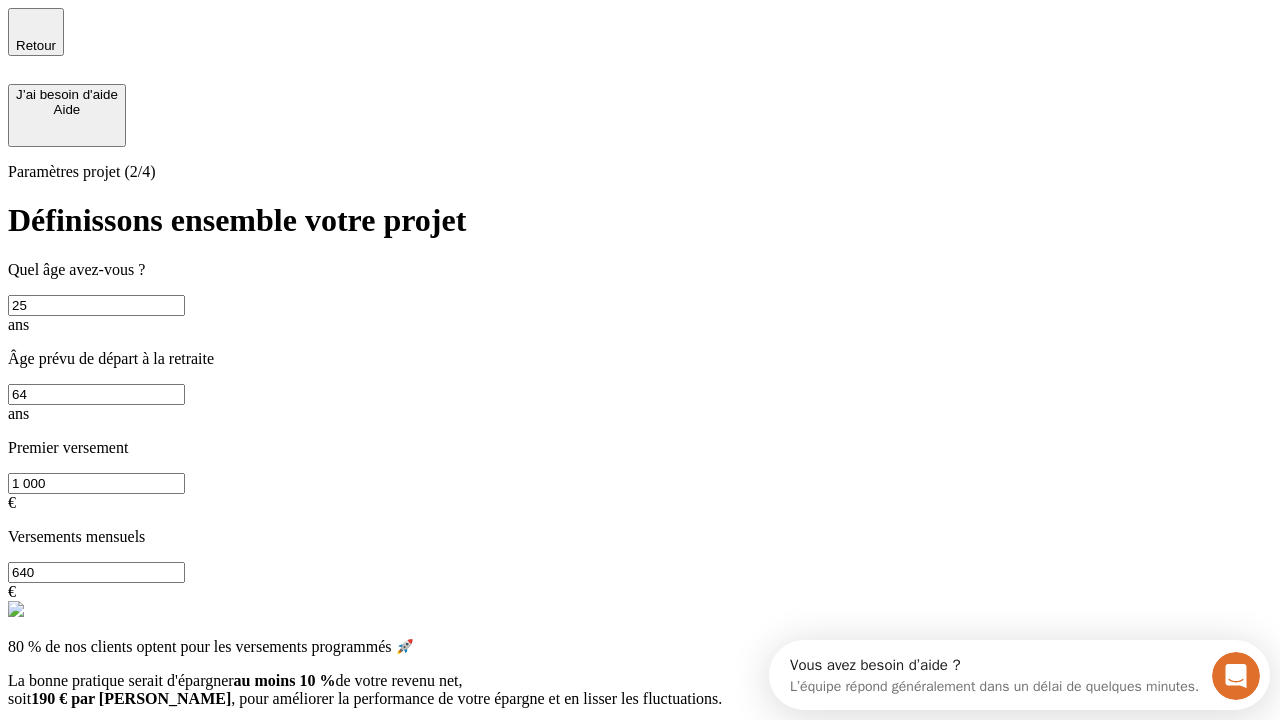 type on "640" 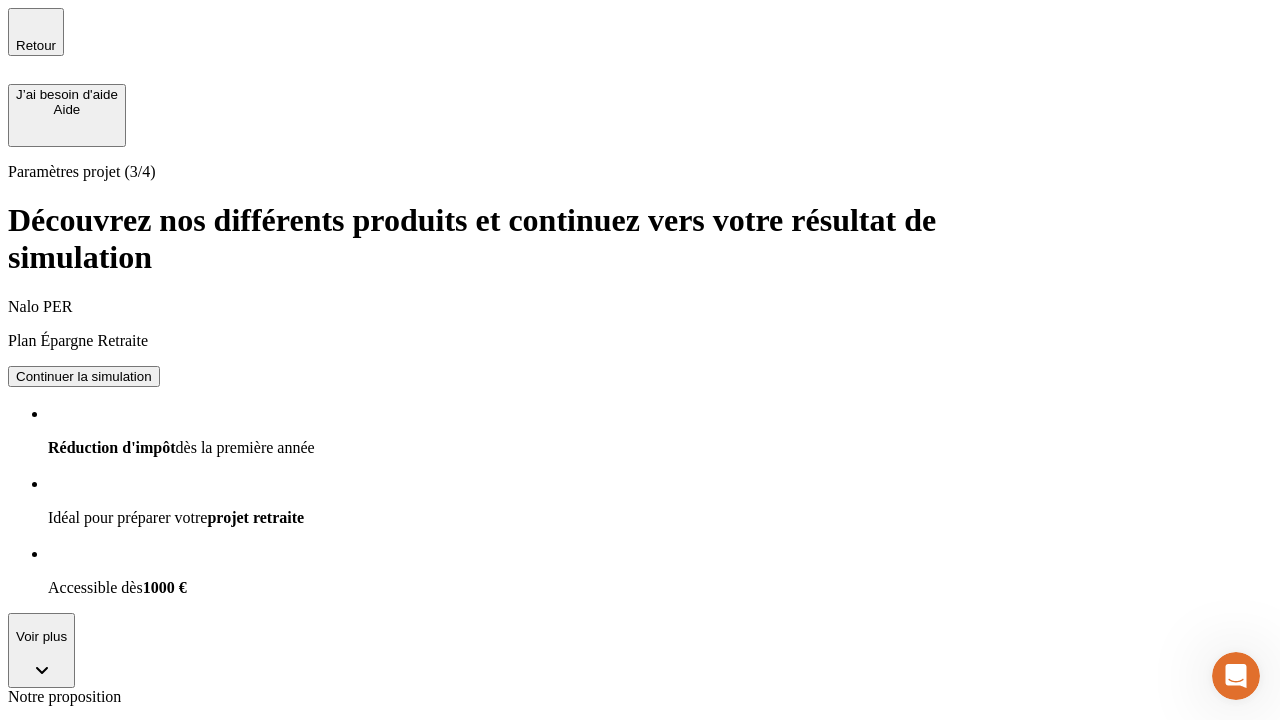 click on "Continuer la simulation" at bounding box center [84, 1239] 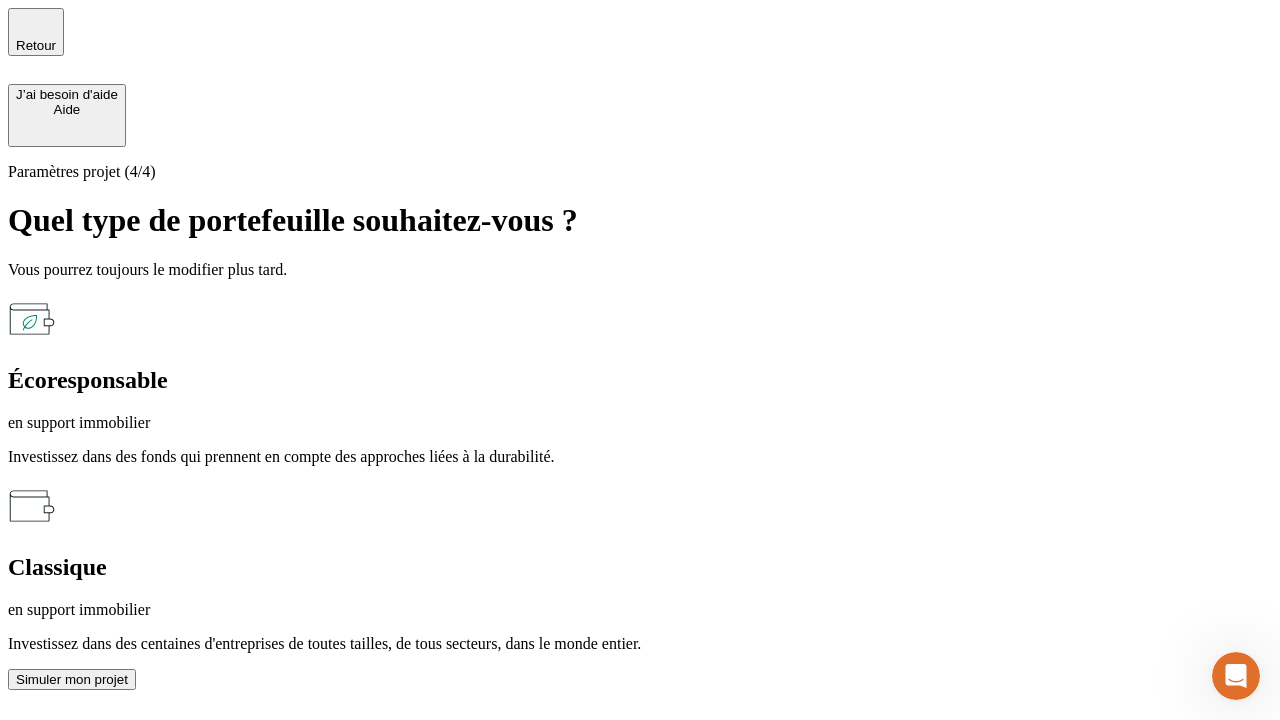 click on "en support immobilier" at bounding box center [640, 610] 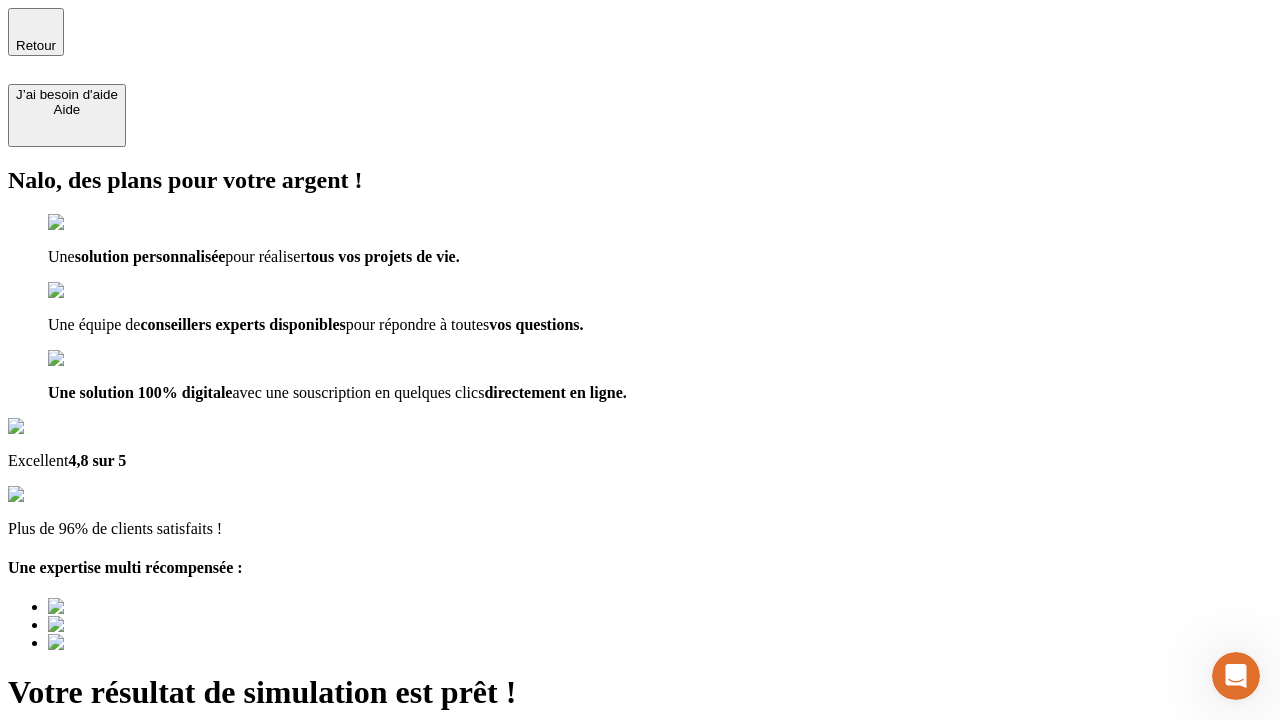 click on "Découvrir ma simulation" at bounding box center (87, 797) 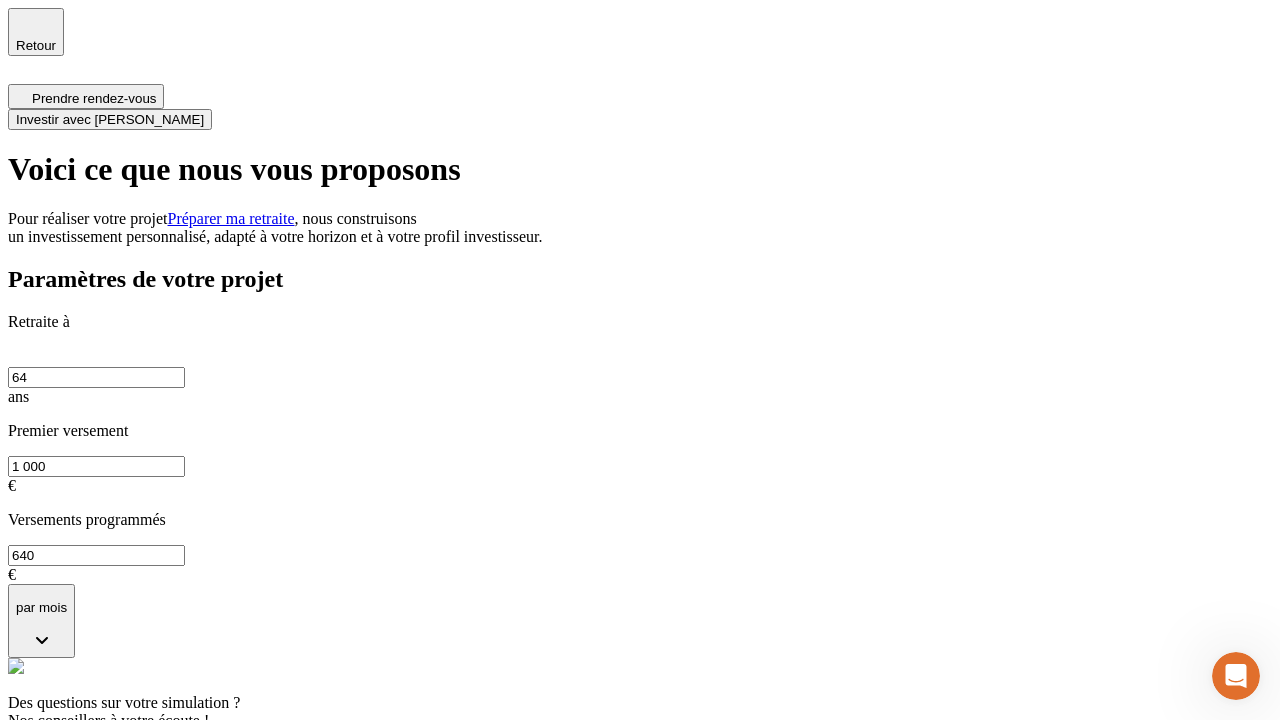 click on "Investir avec [PERSON_NAME]" at bounding box center (110, 119) 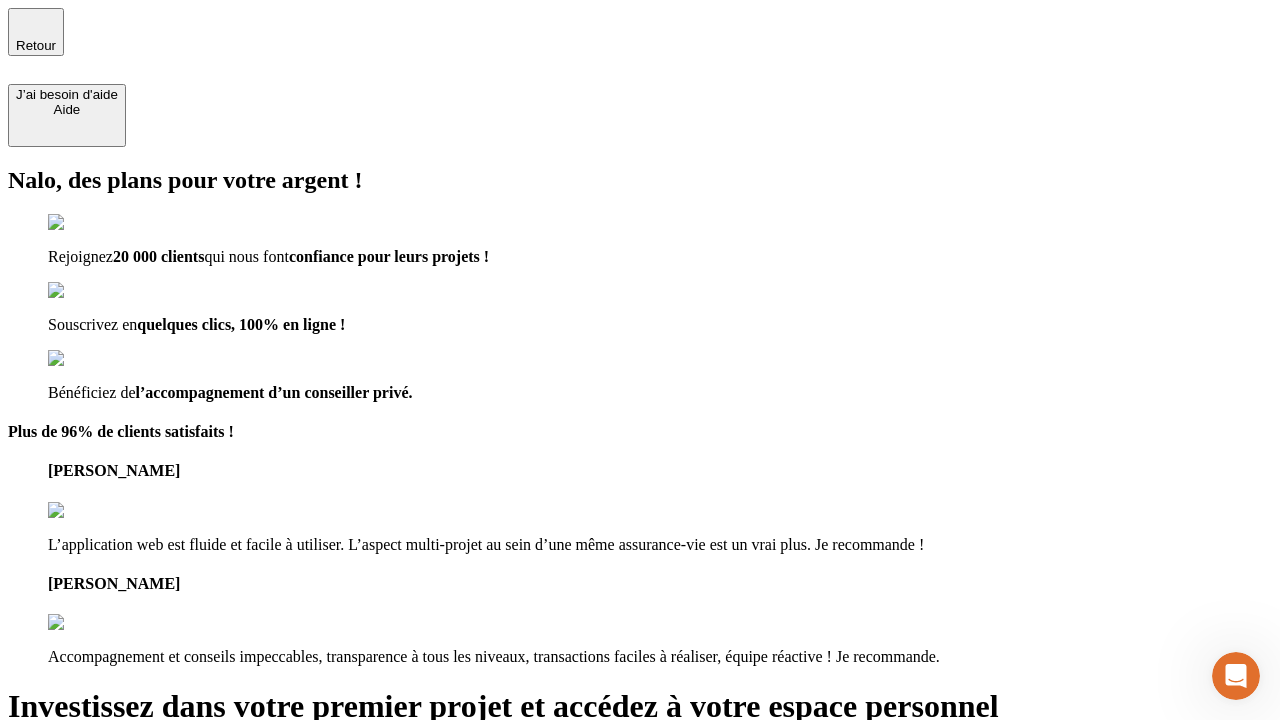 type on "[EMAIL_ADDRESS][PERSON_NAME][DOMAIN_NAME]" 